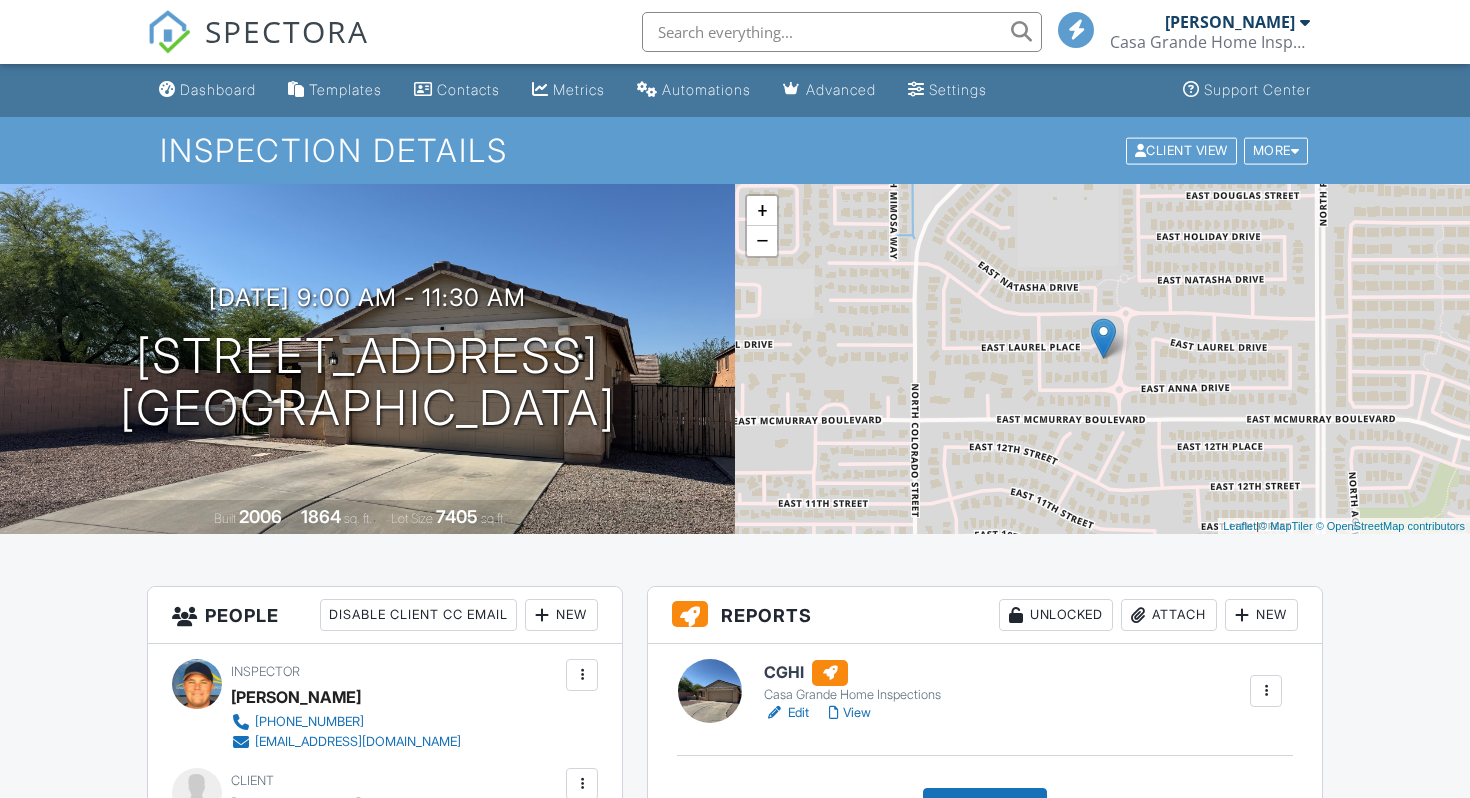 scroll, scrollTop: 0, scrollLeft: 0, axis: both 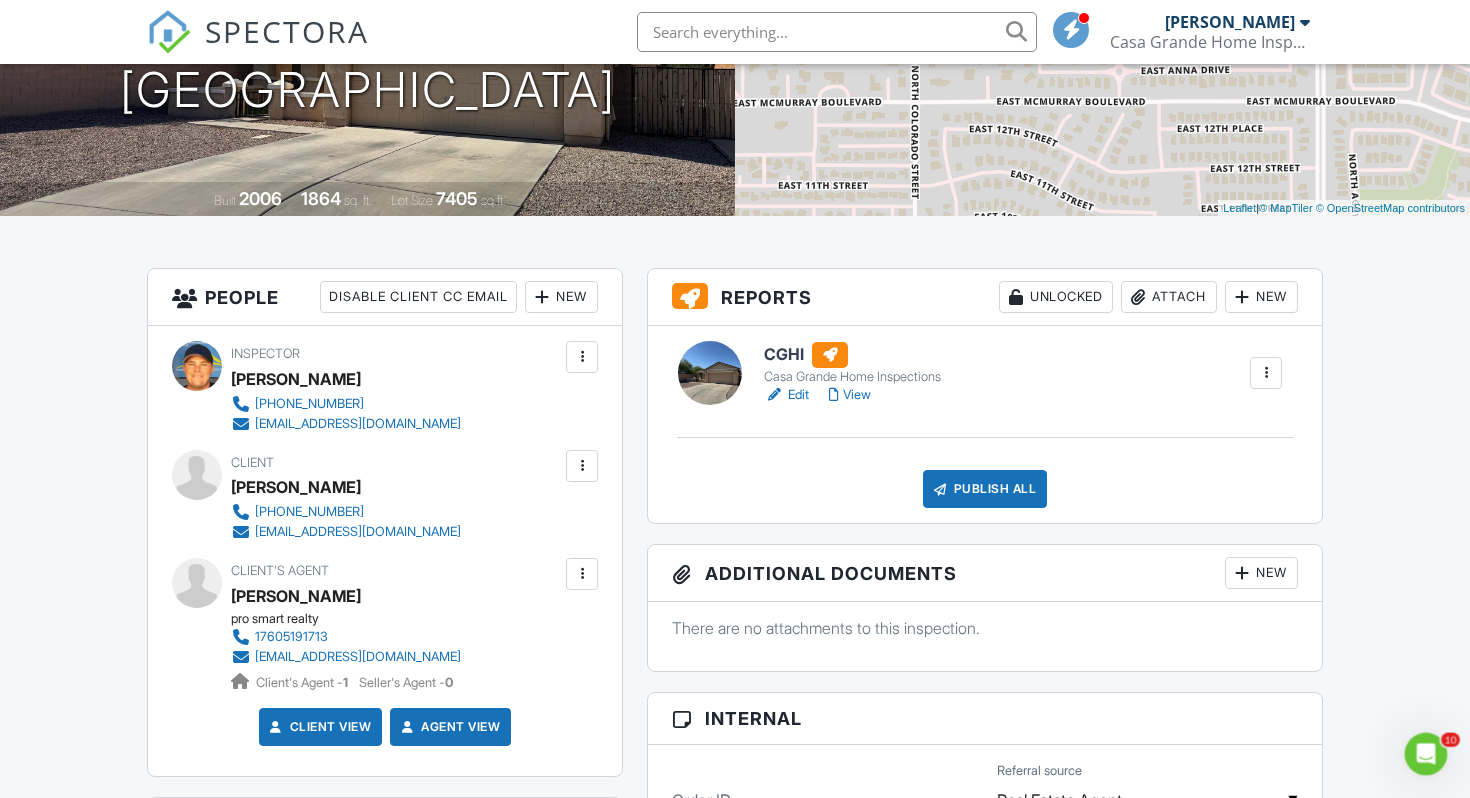click on "Edit" at bounding box center (786, 395) 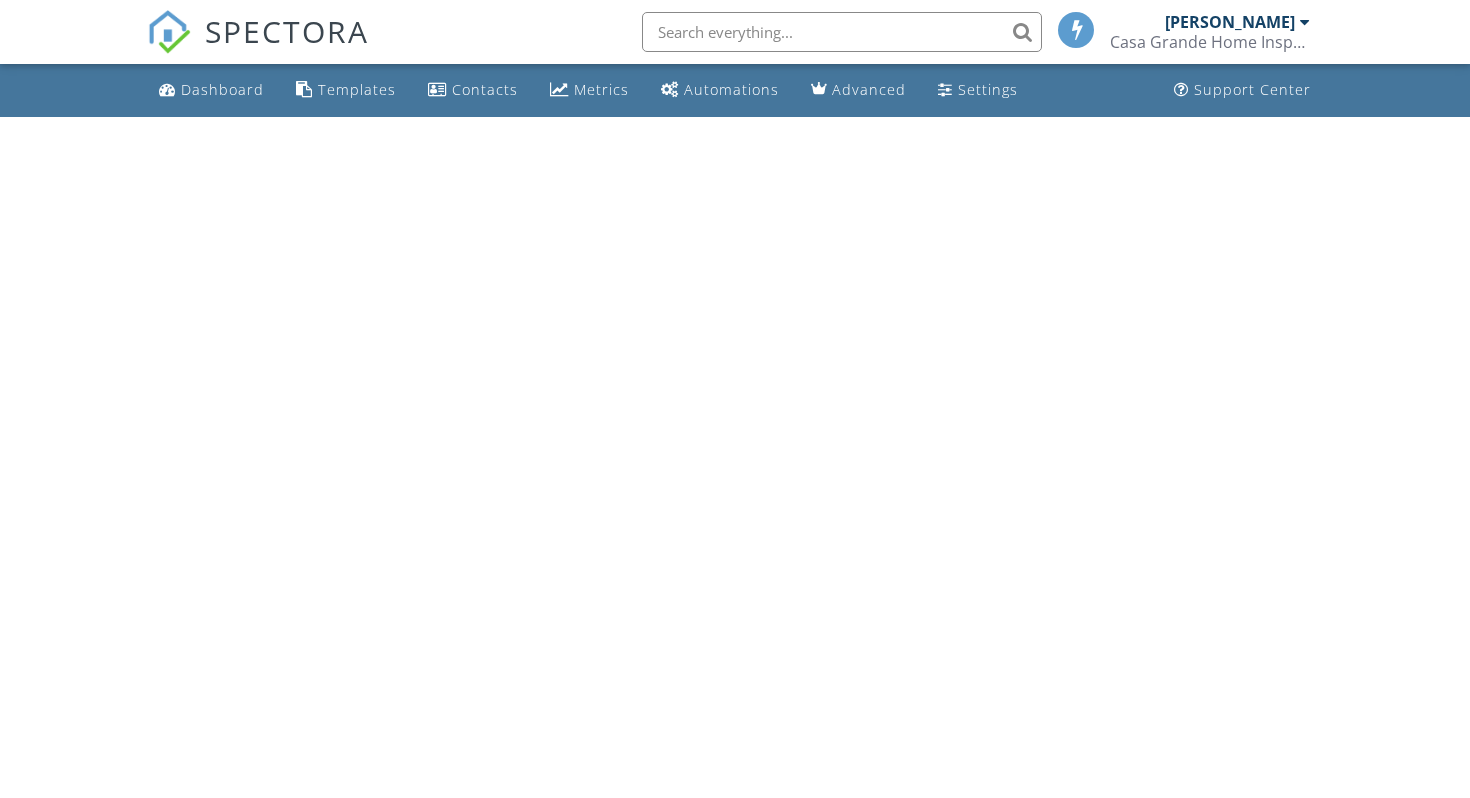scroll, scrollTop: 0, scrollLeft: 0, axis: both 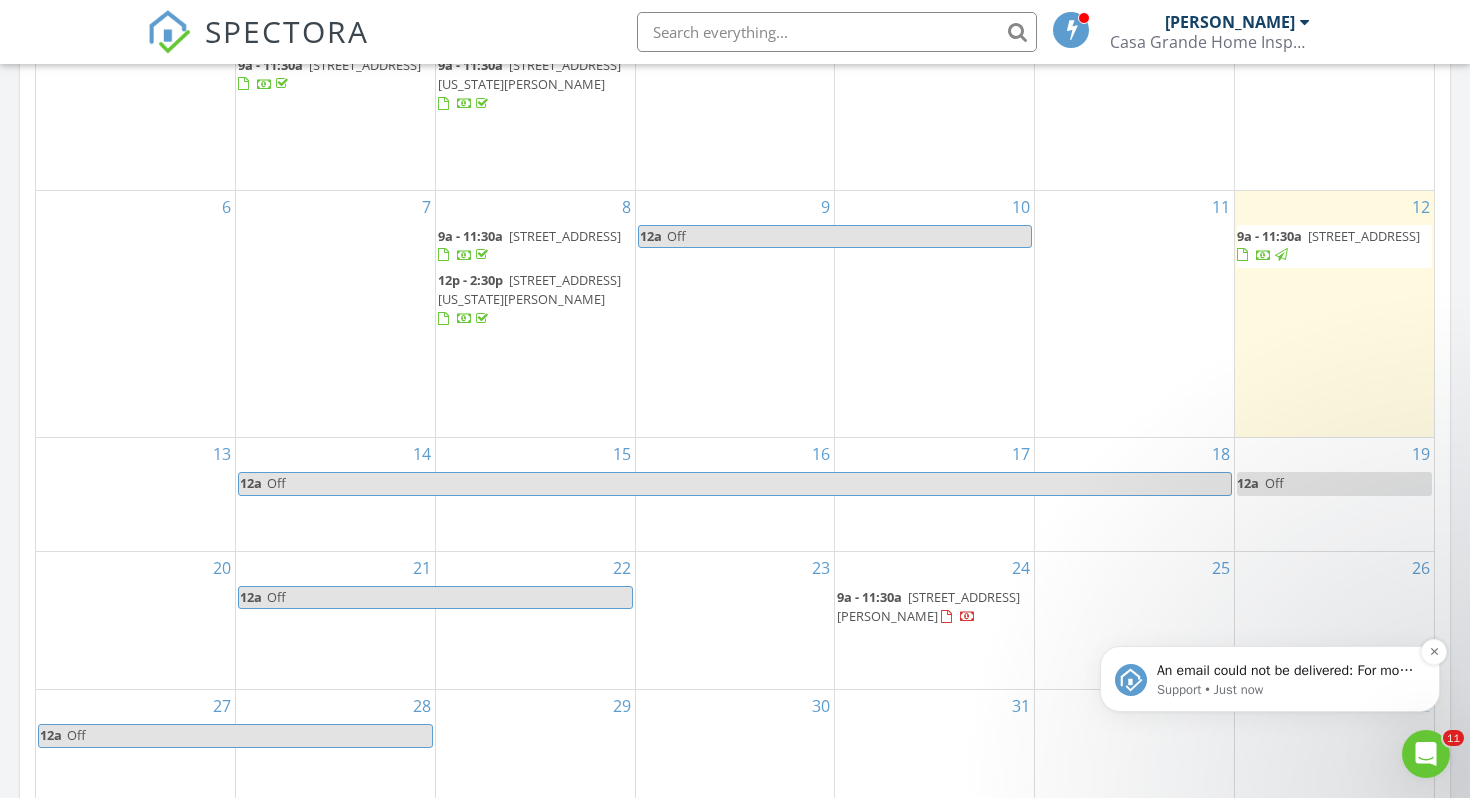 click on "Support • Just now" at bounding box center (1286, 690) 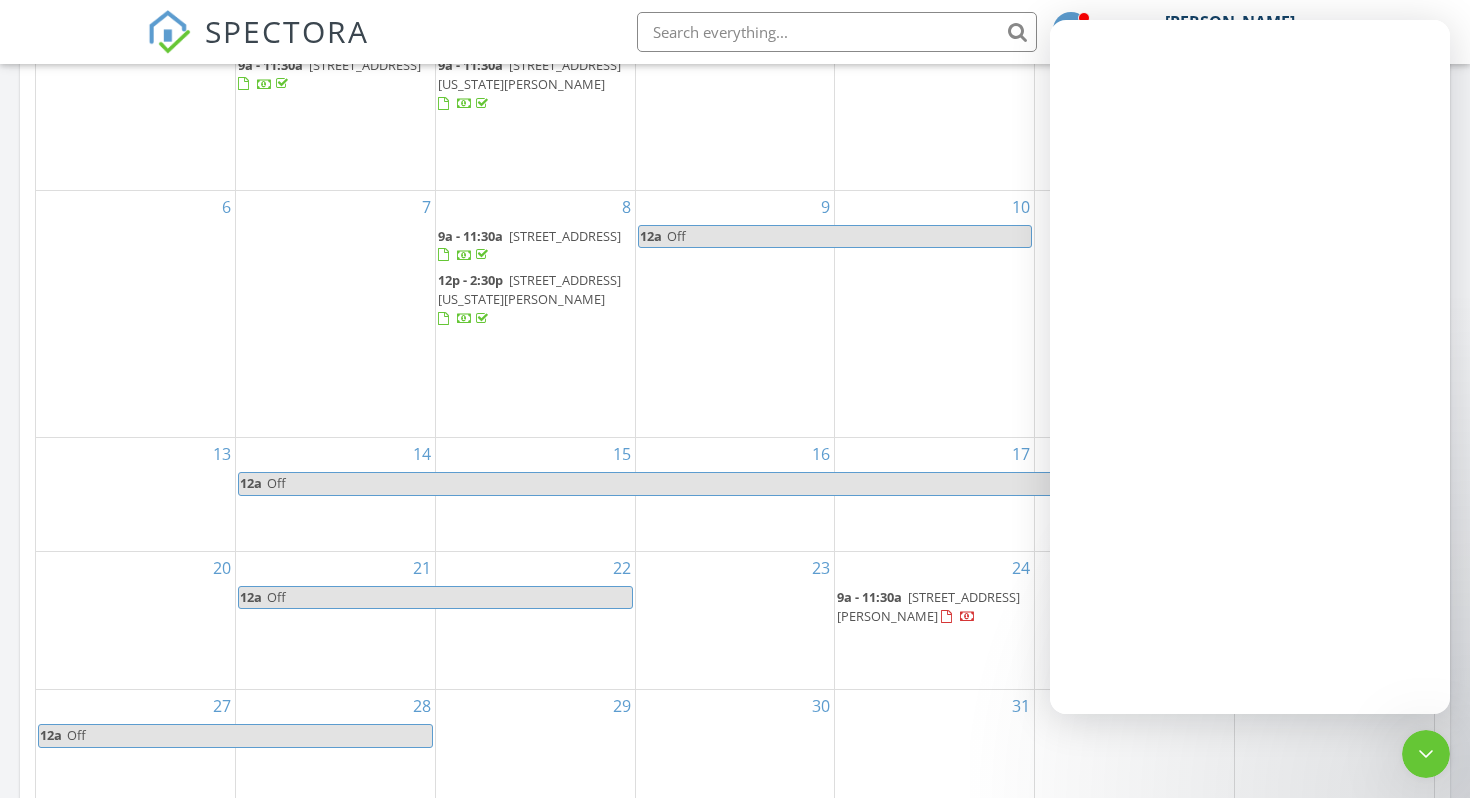 scroll, scrollTop: 0, scrollLeft: 0, axis: both 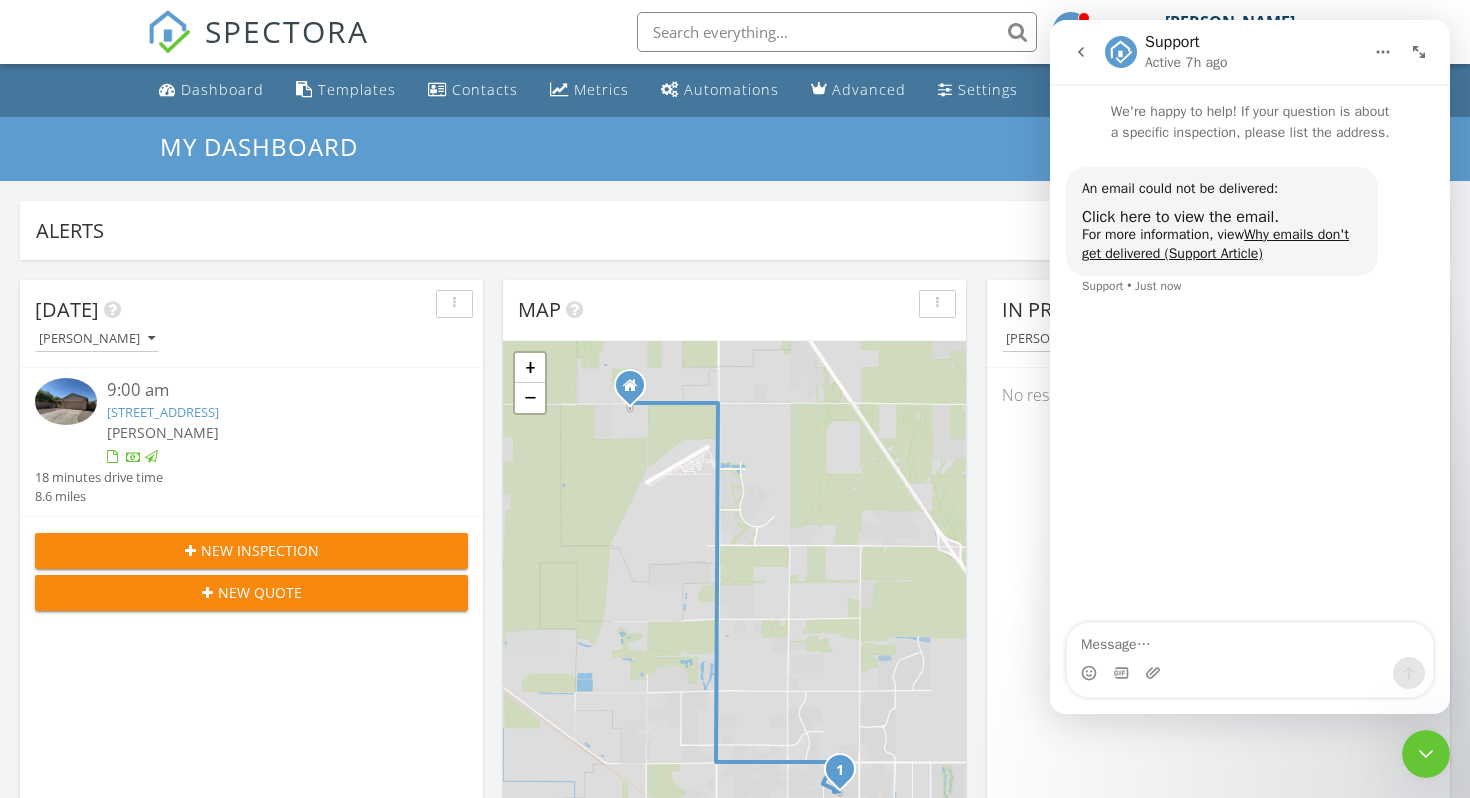 click on "1397 E Laurel Pl, Casa Grande, AZ 85122" at bounding box center (163, 412) 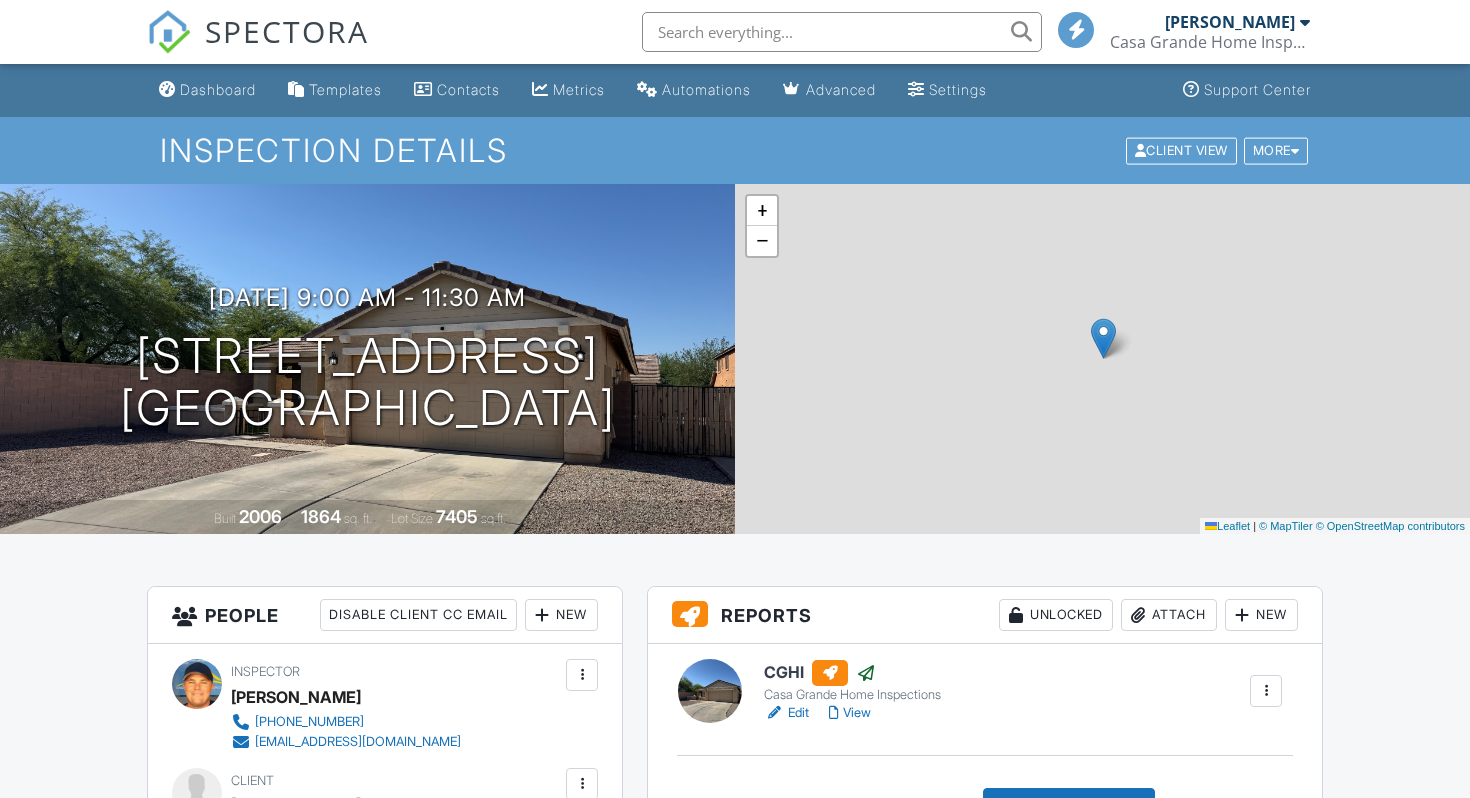 scroll, scrollTop: 0, scrollLeft: 0, axis: both 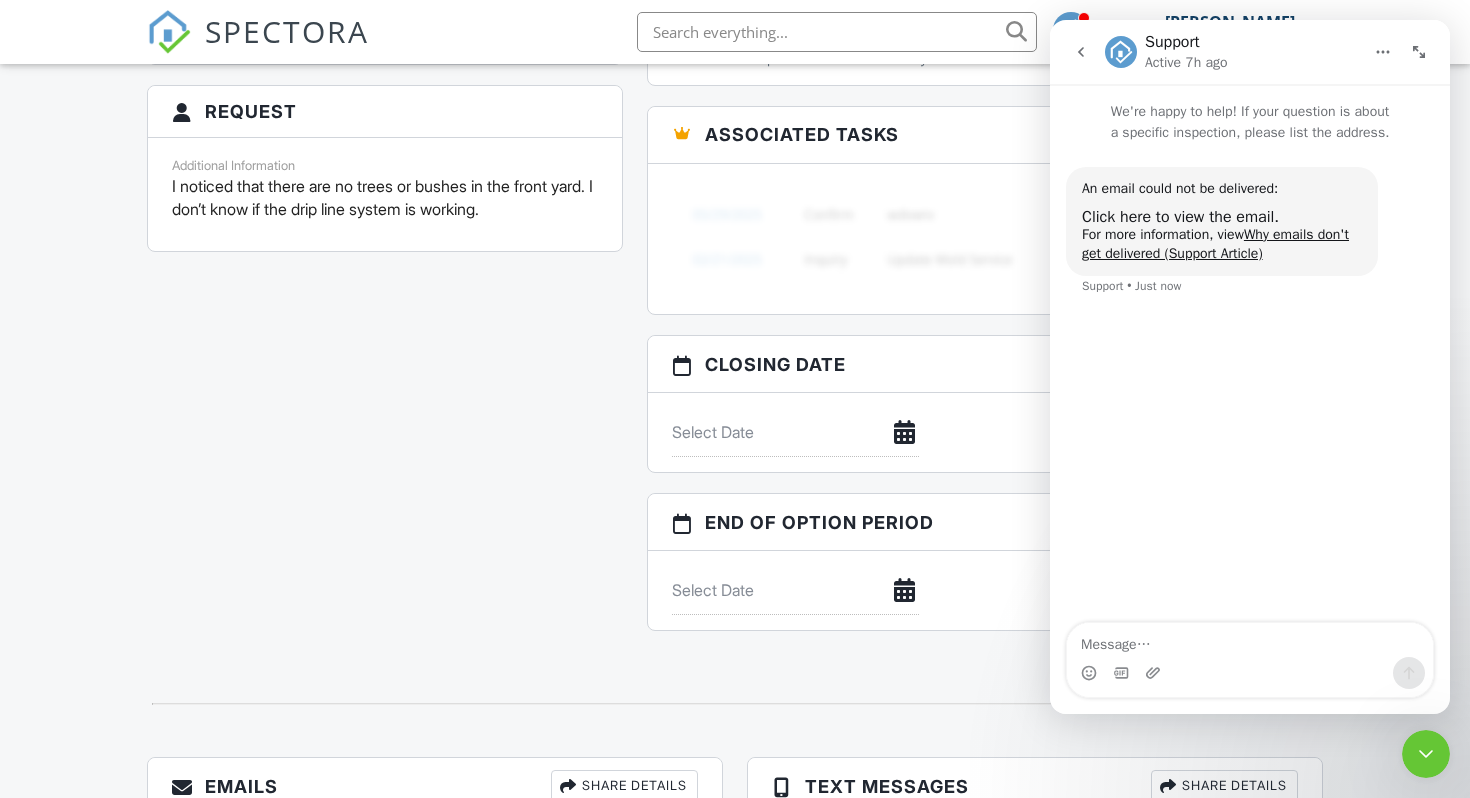 click 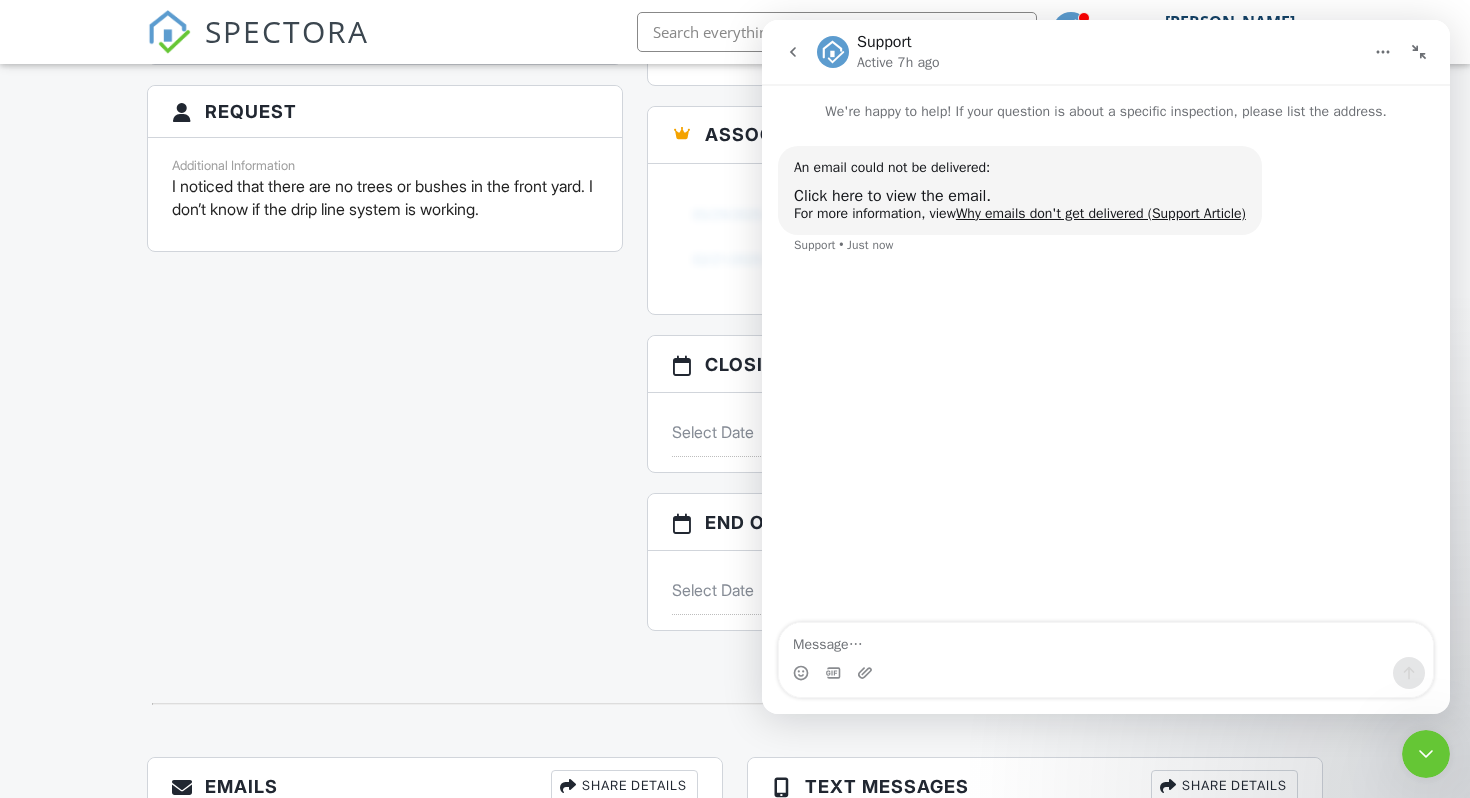 click 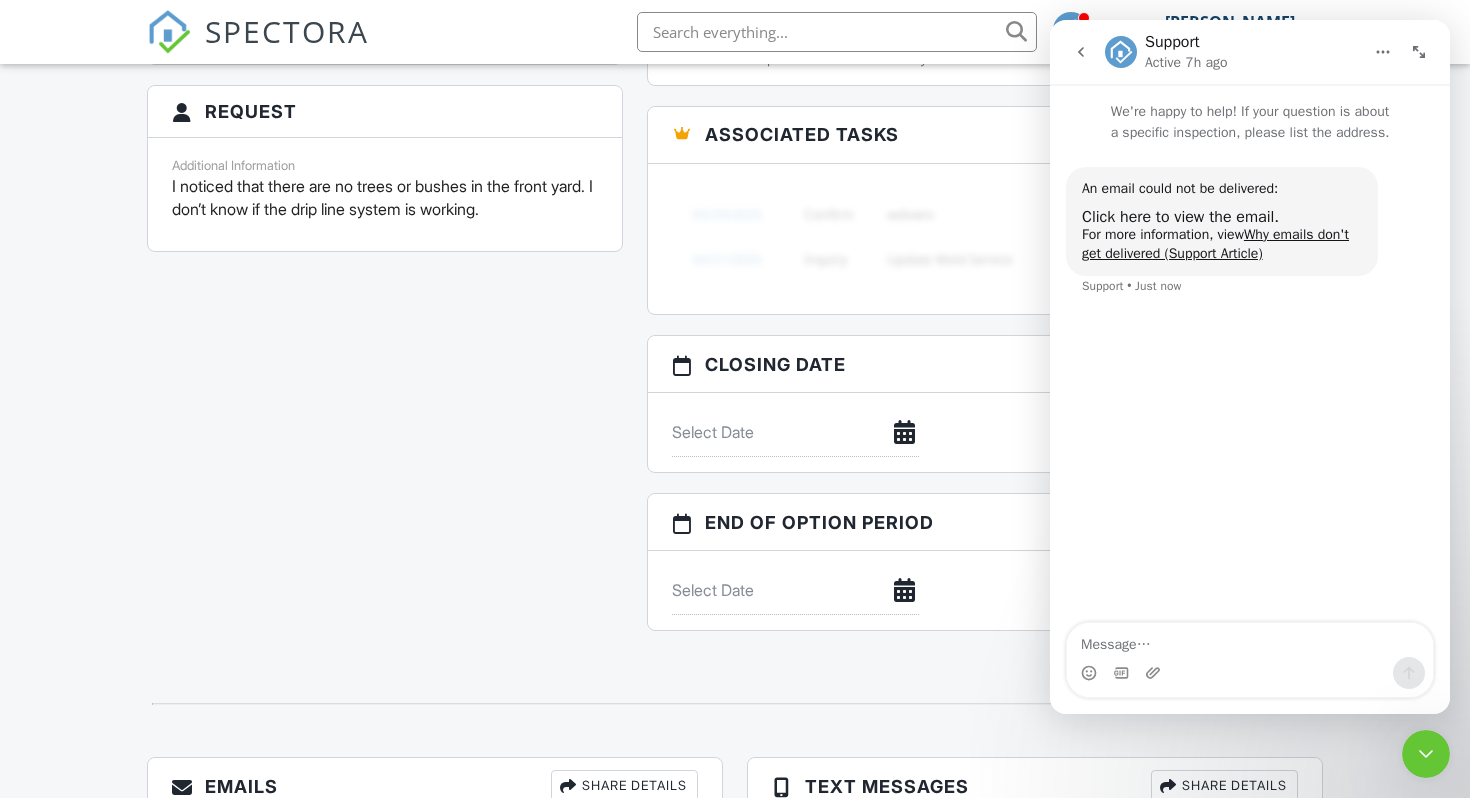 click 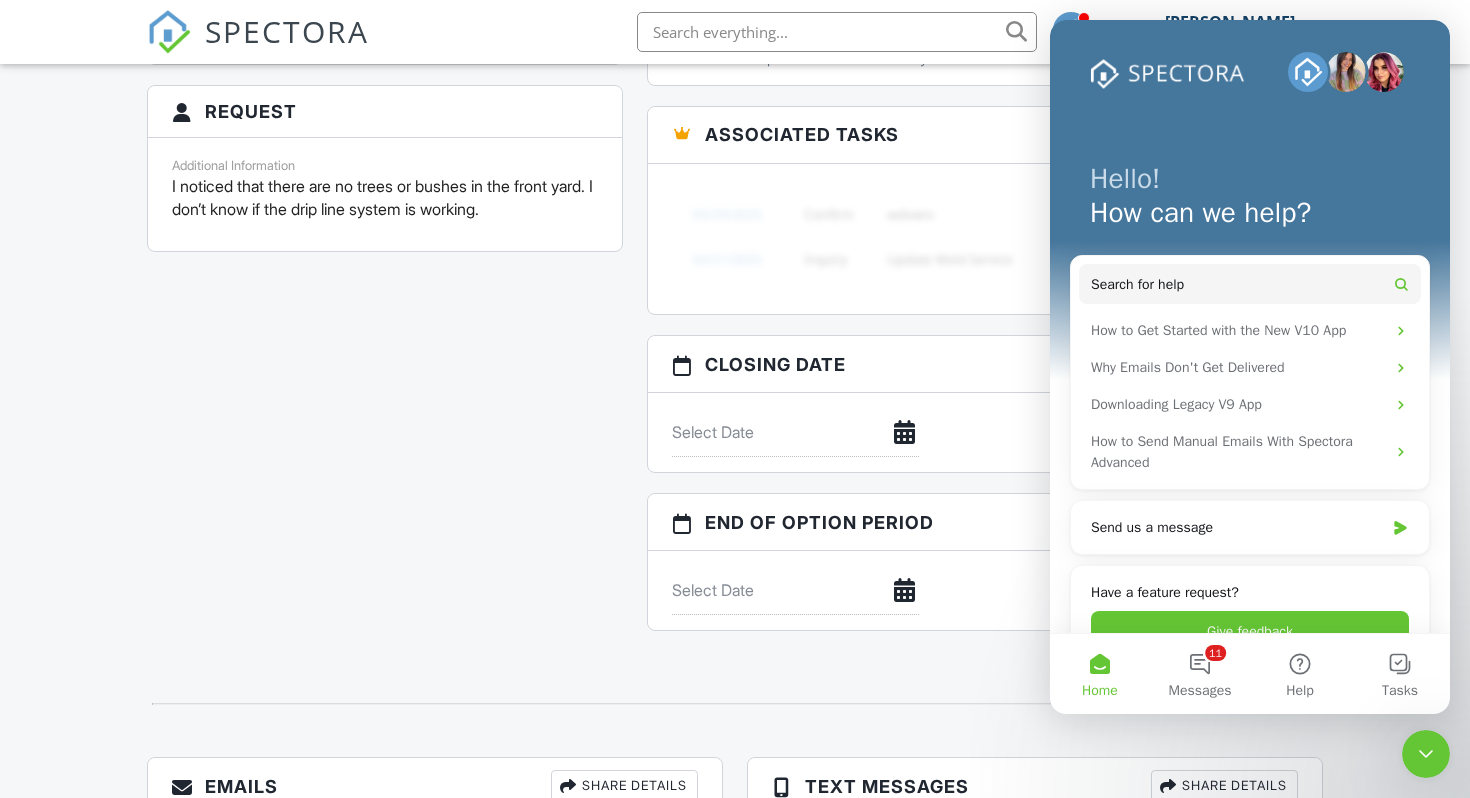 click on "All emails and texts are disabled for this inspection!
All emails and texts have been disabled for this inspection. This may have happened due to someone manually disabling them or this inspection being unconfirmed when it was scheduled. To re-enable emails and texts for this inspection, click the button below.
Turn on emails and texts
Turn on and Requeue Notifications
Reports
Unlocked
Attach
New
CGHI
Casa Grande Home Inspections
Edit
View
Copy
View Log
RRB Log
Delete
Published at 07/12/2025  1:21 PM
Resend Email/Text
Publish report?
Before publishing from the web, click "Preview/Publish" in the Report Editor to save your changes ( don't know where that is? ). If this is not clicked, your latest changes may not appear in the report.
Cancel
Publish
Share archived report
To" at bounding box center (735, -168) 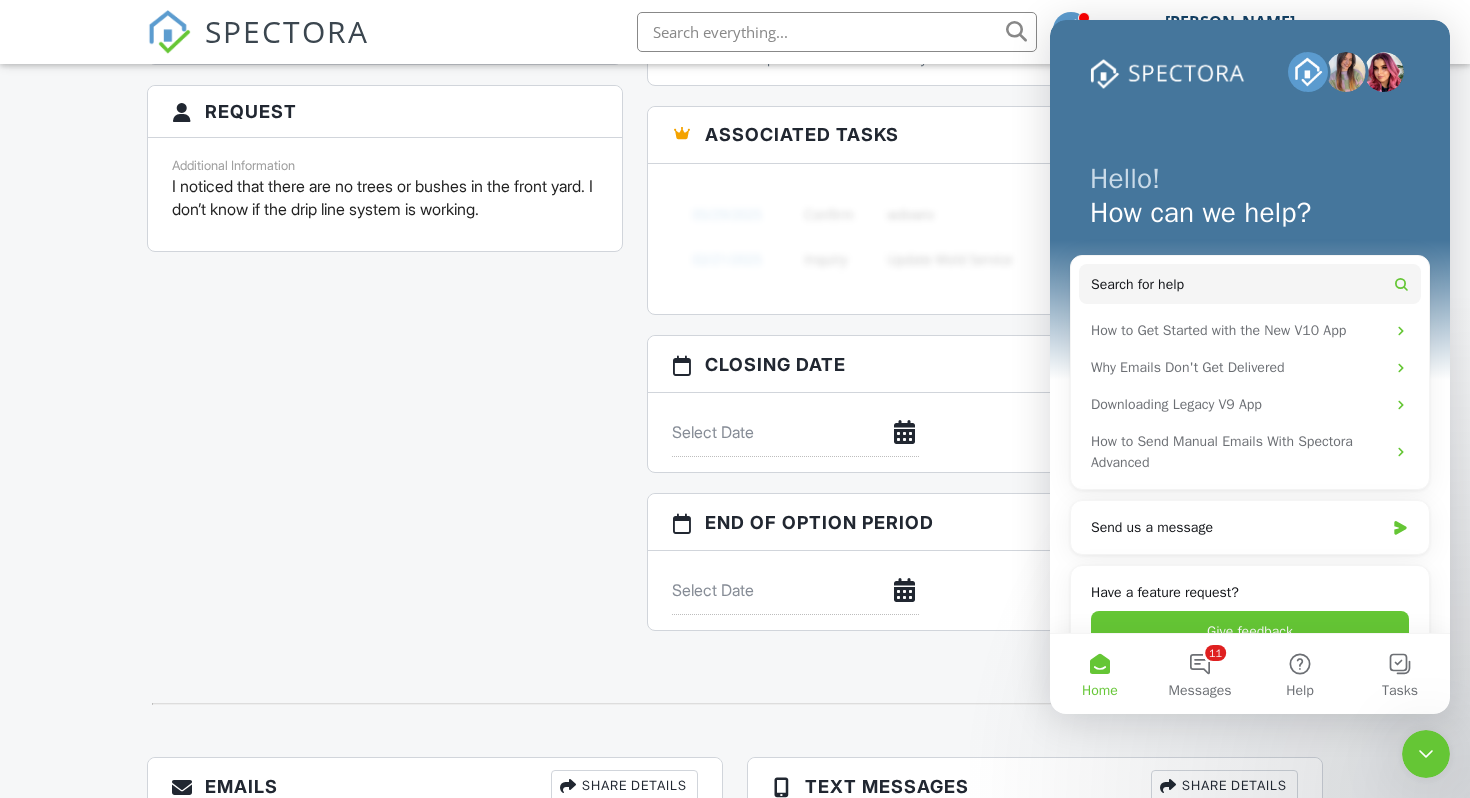 click at bounding box center [735, 704] 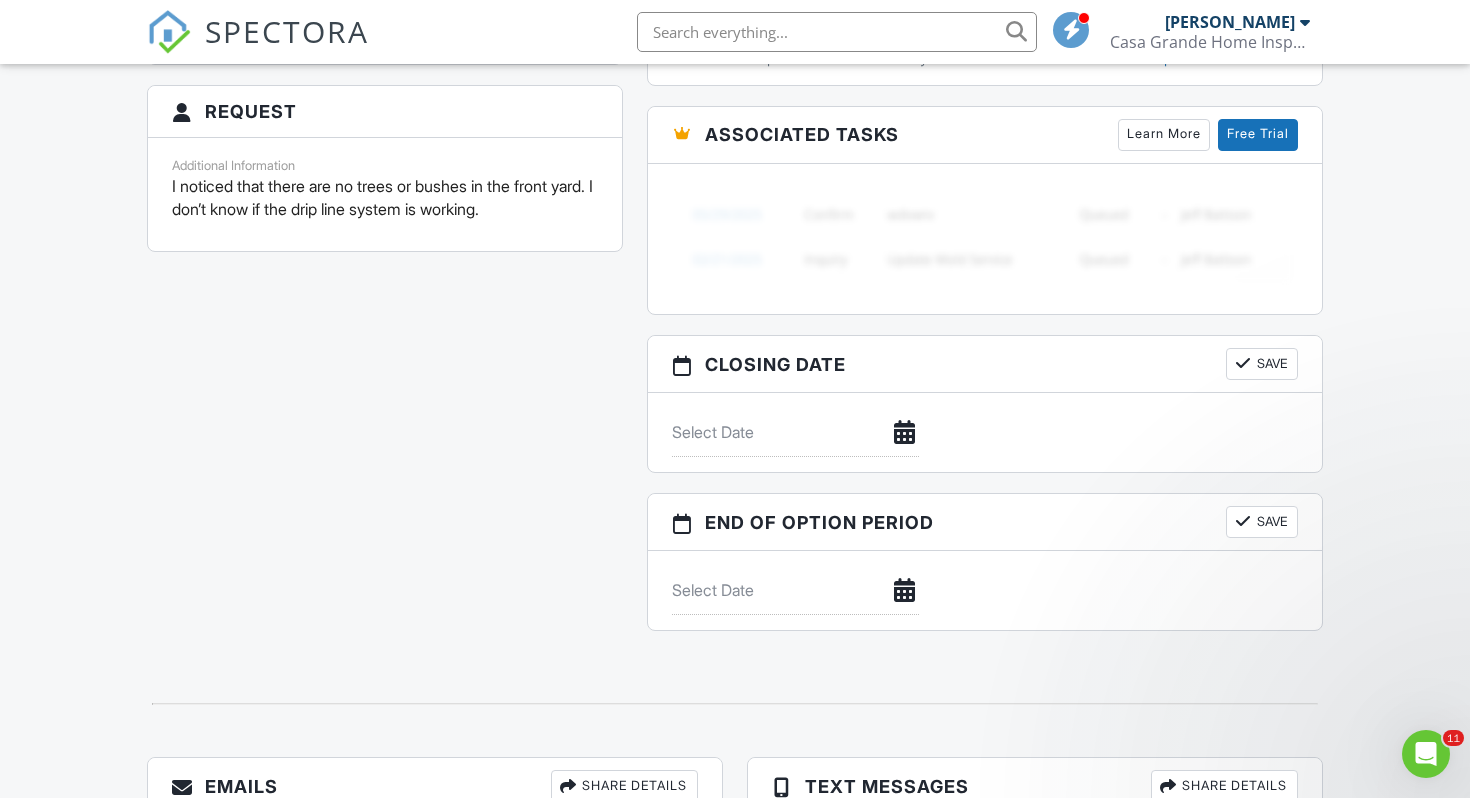 scroll, scrollTop: 0, scrollLeft: 0, axis: both 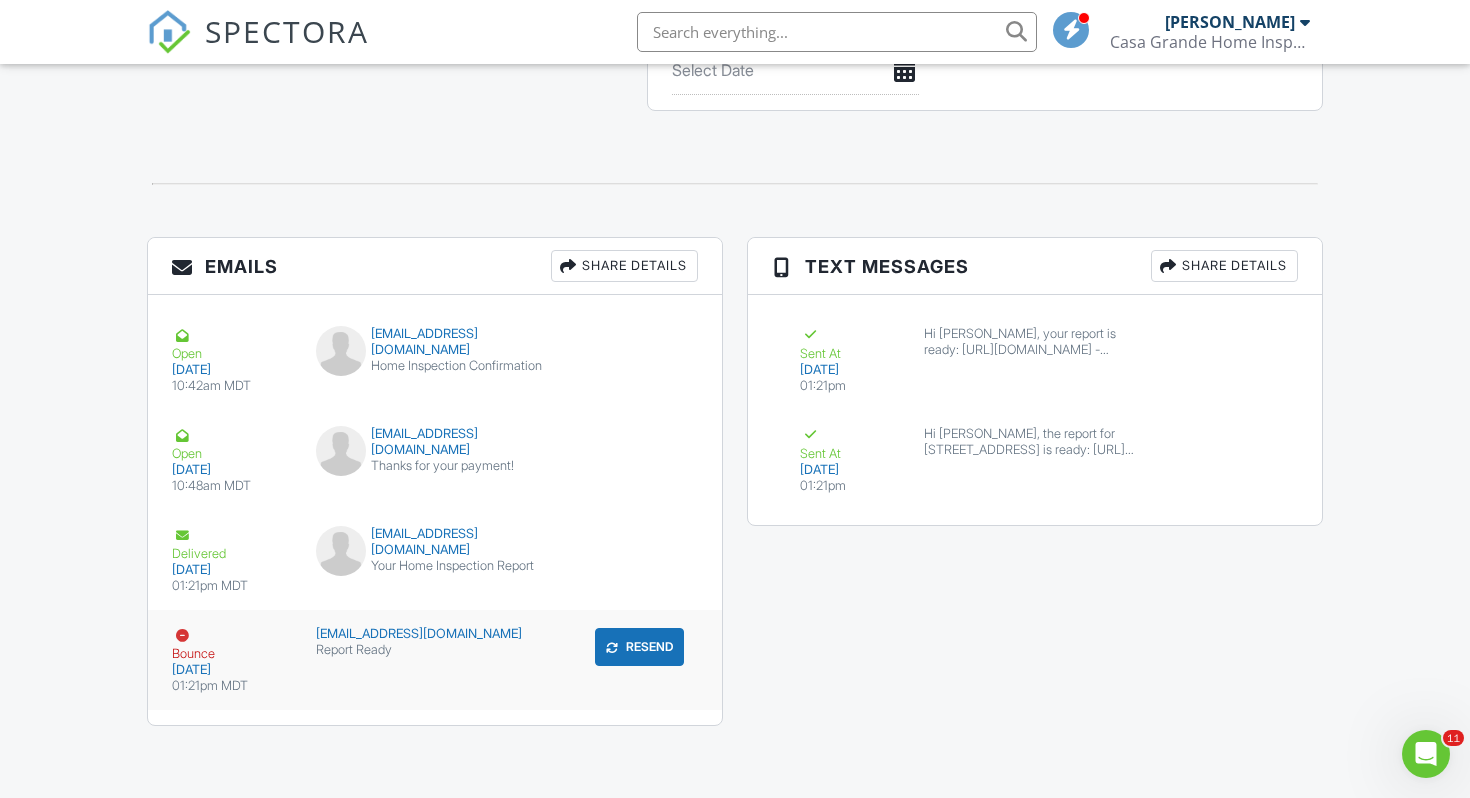 click on "[EMAIL_ADDRESS][DOMAIN_NAME]" at bounding box center (435, 634) 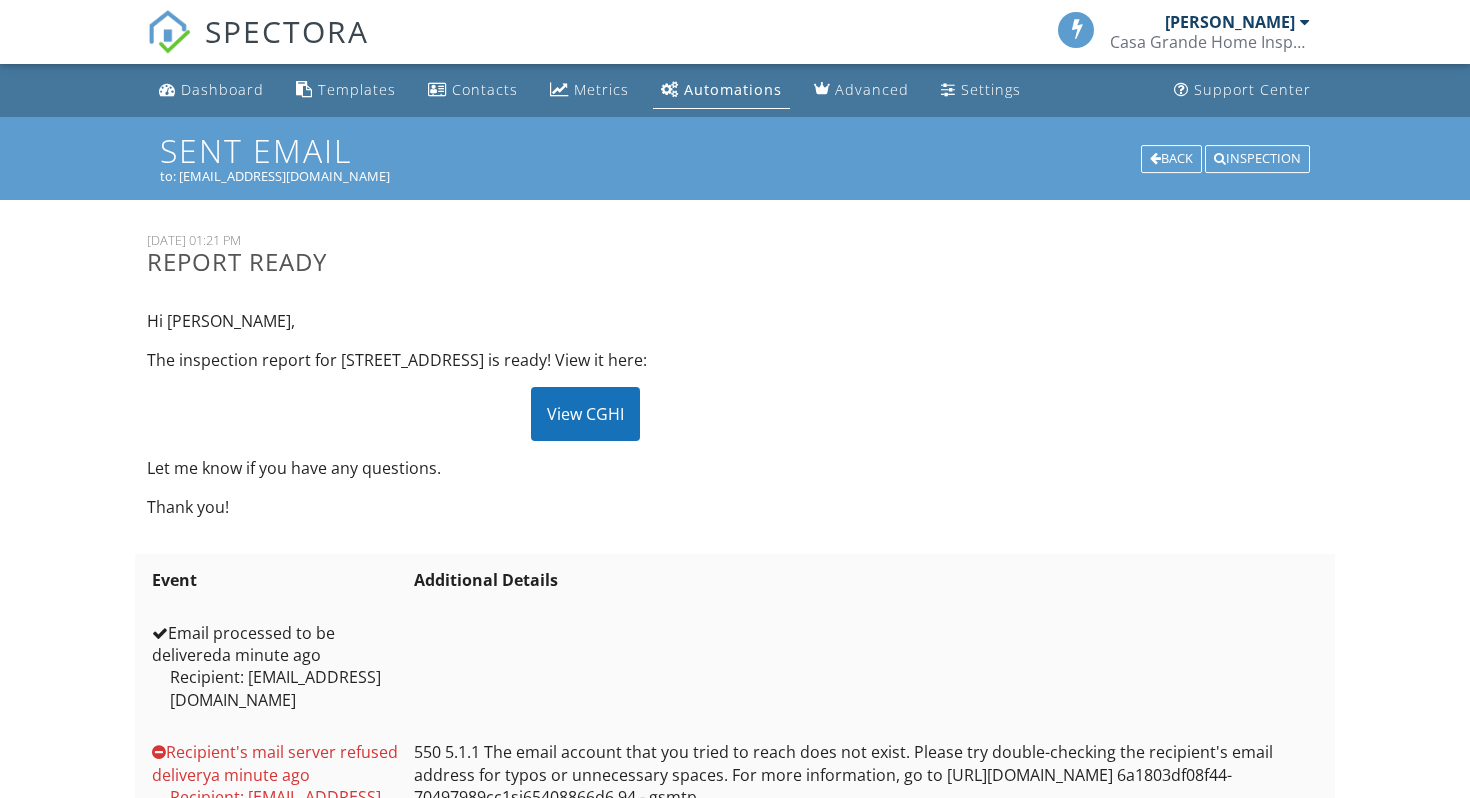 scroll, scrollTop: 0, scrollLeft: 0, axis: both 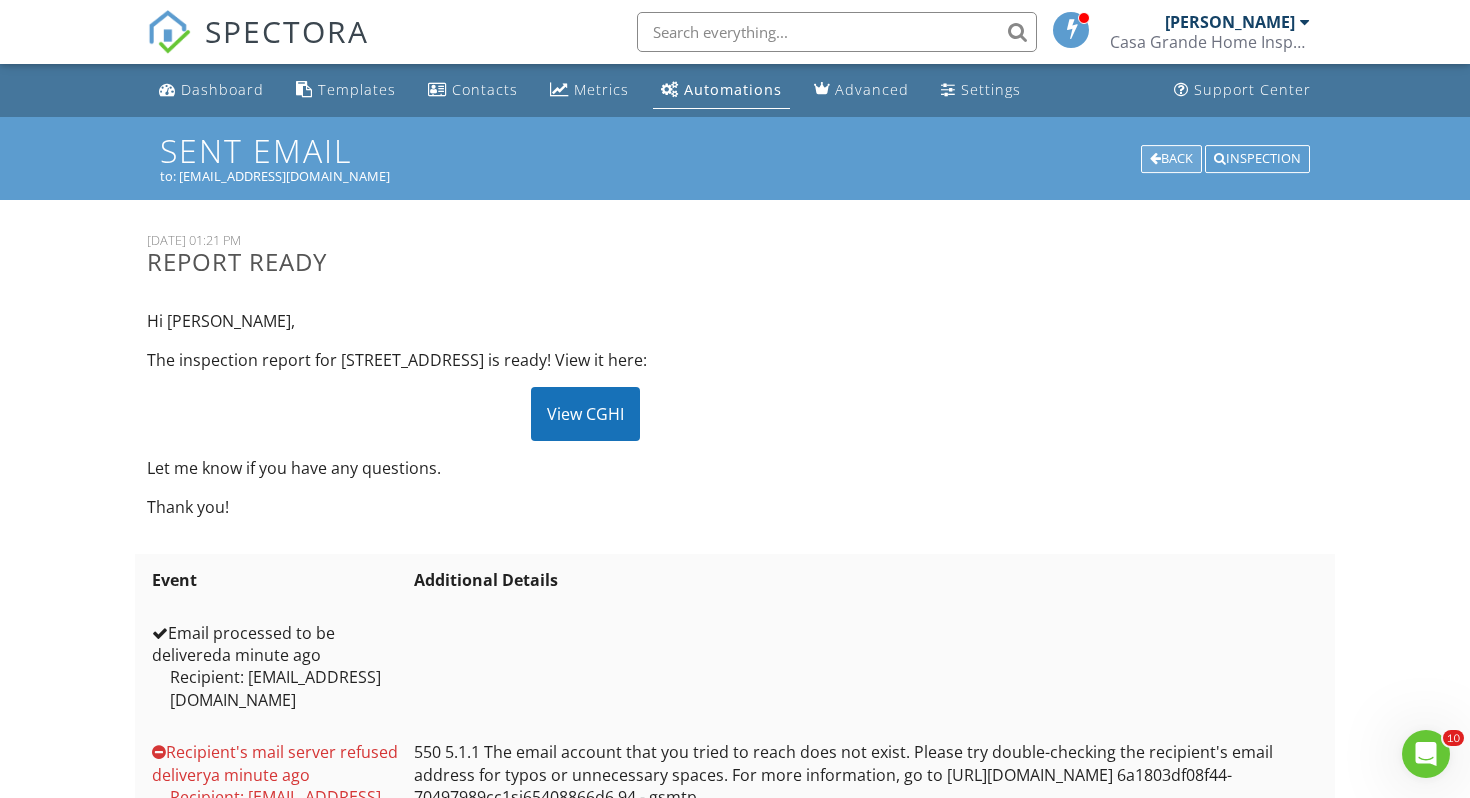 click on "Back" at bounding box center (1171, 159) 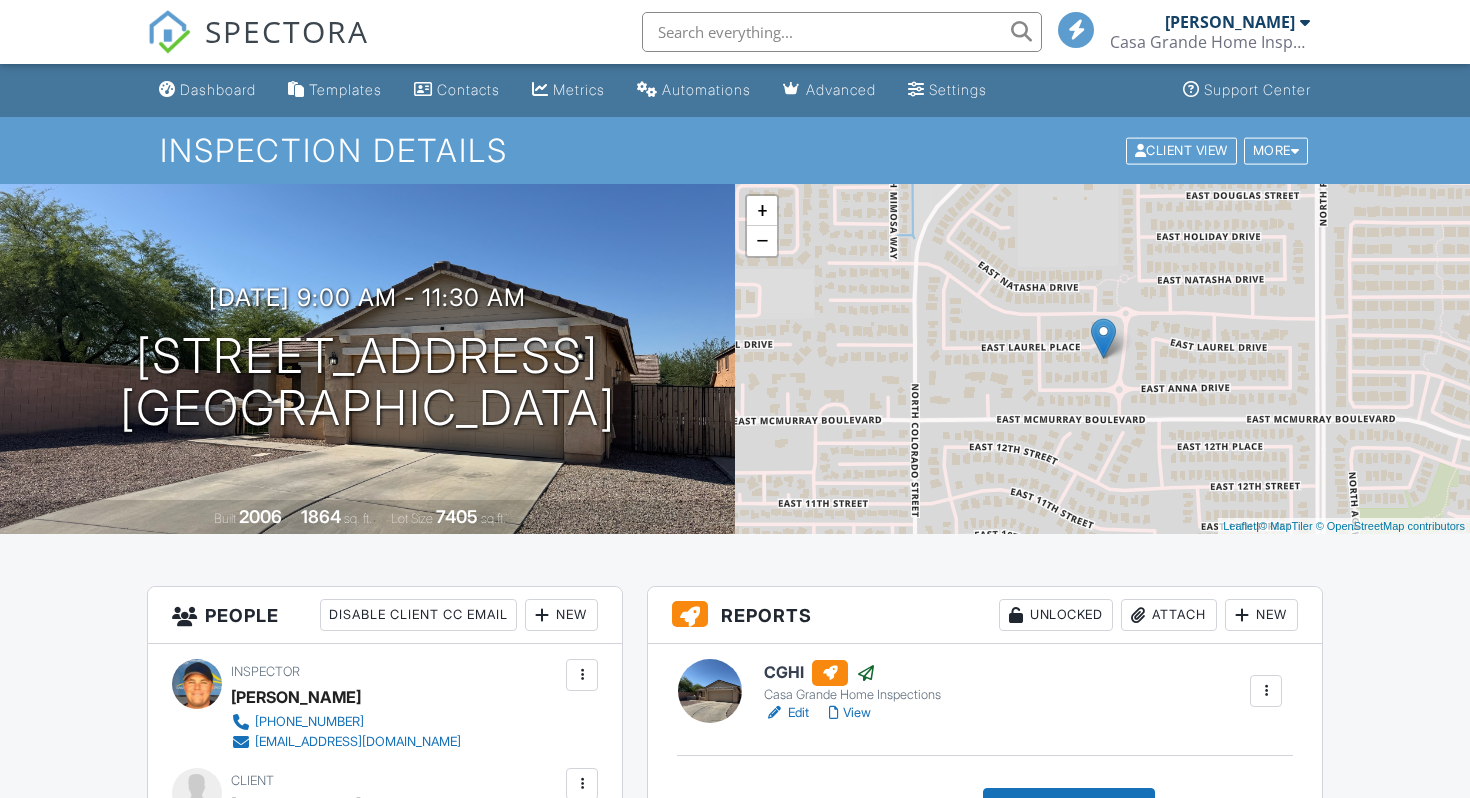 scroll, scrollTop: 0, scrollLeft: 0, axis: both 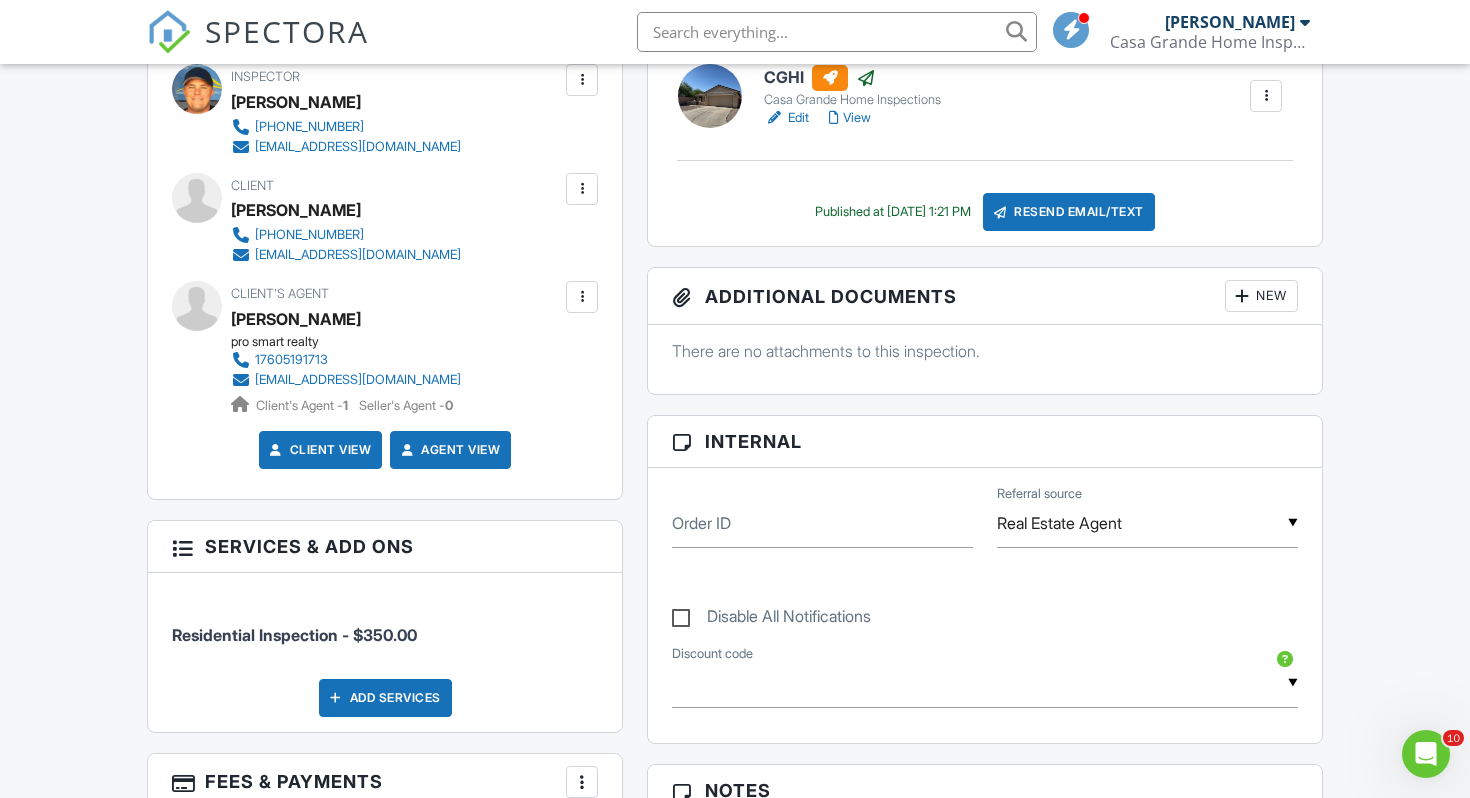 click at bounding box center (582, 297) 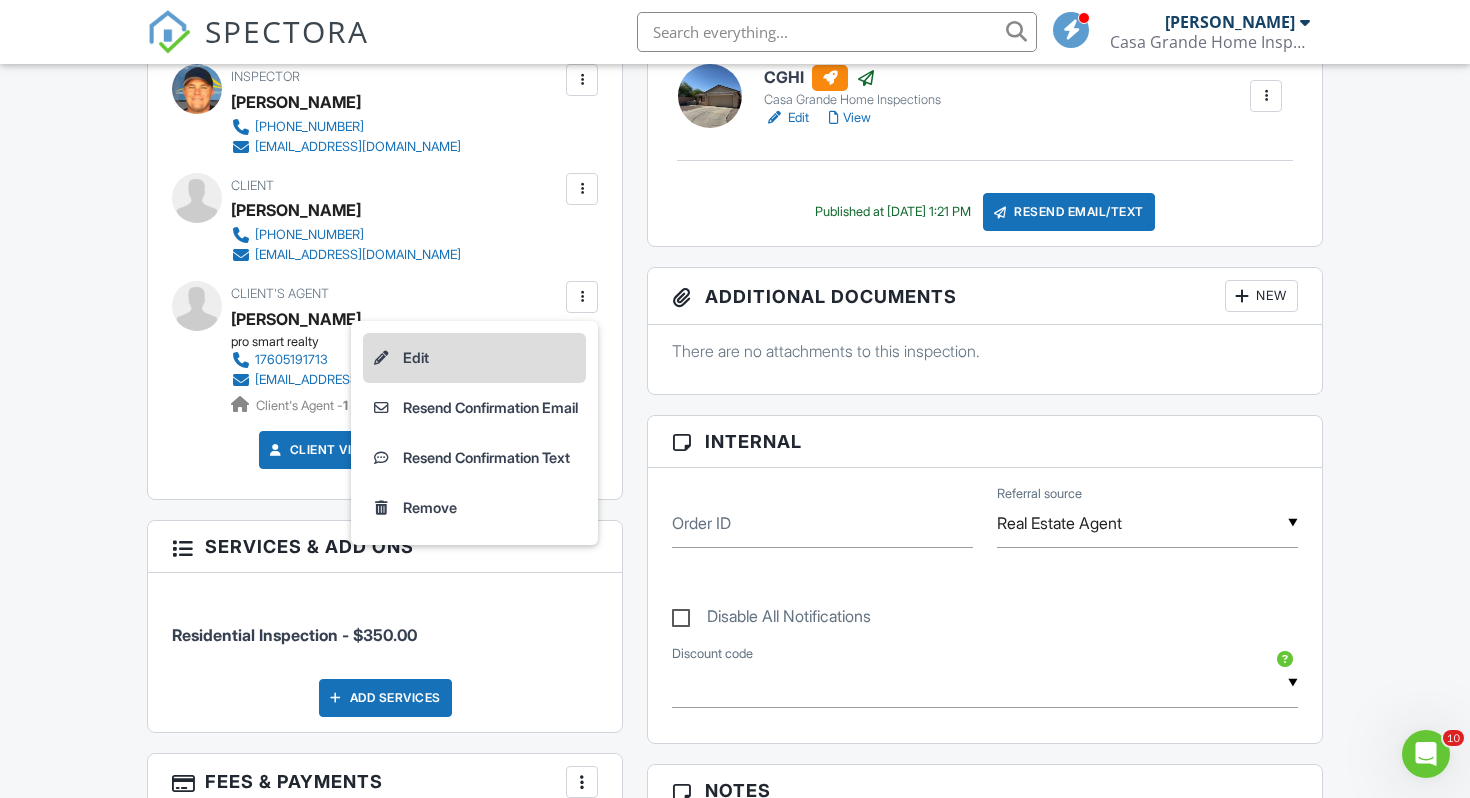 click on "Edit" at bounding box center [474, 358] 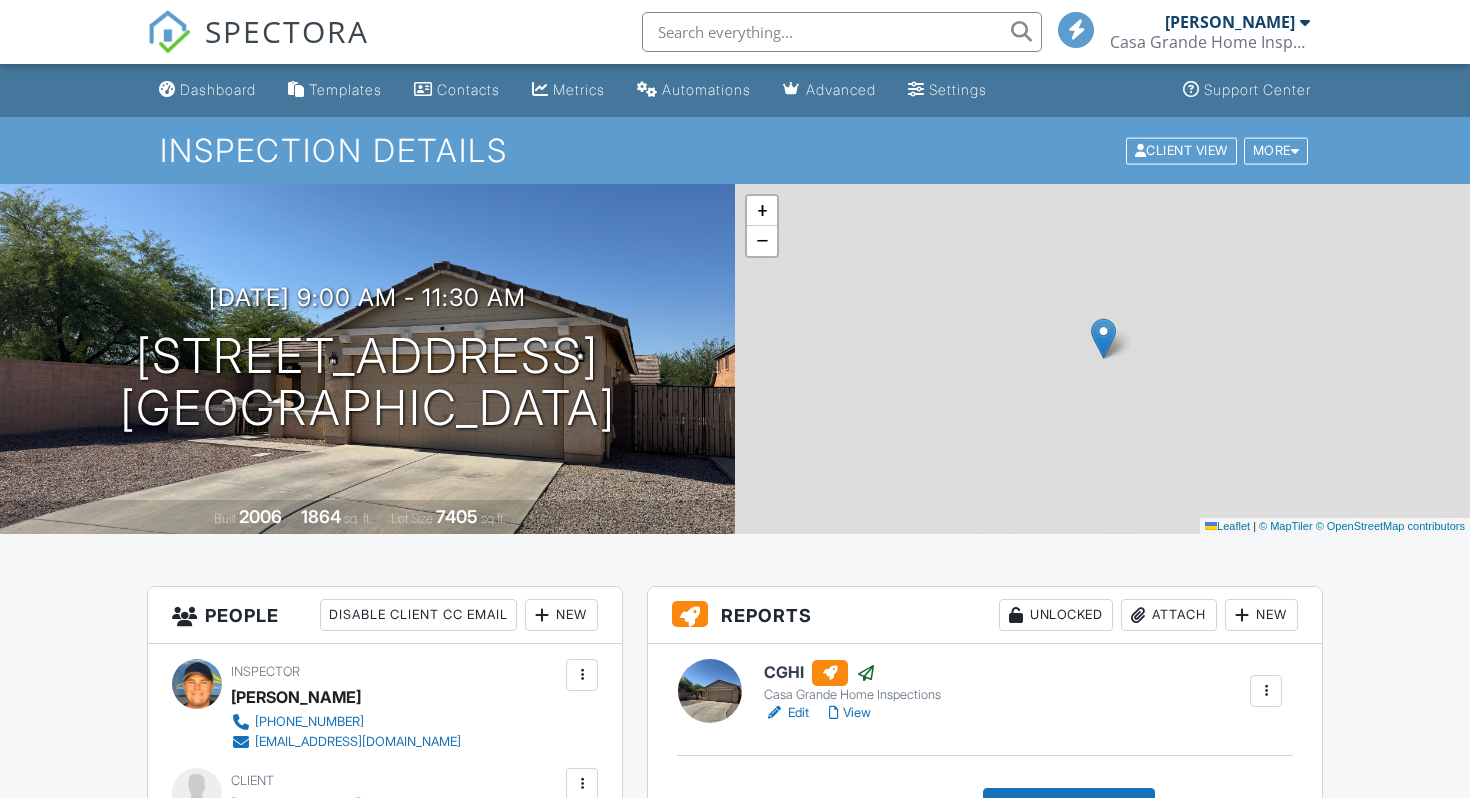 scroll, scrollTop: 595, scrollLeft: 0, axis: vertical 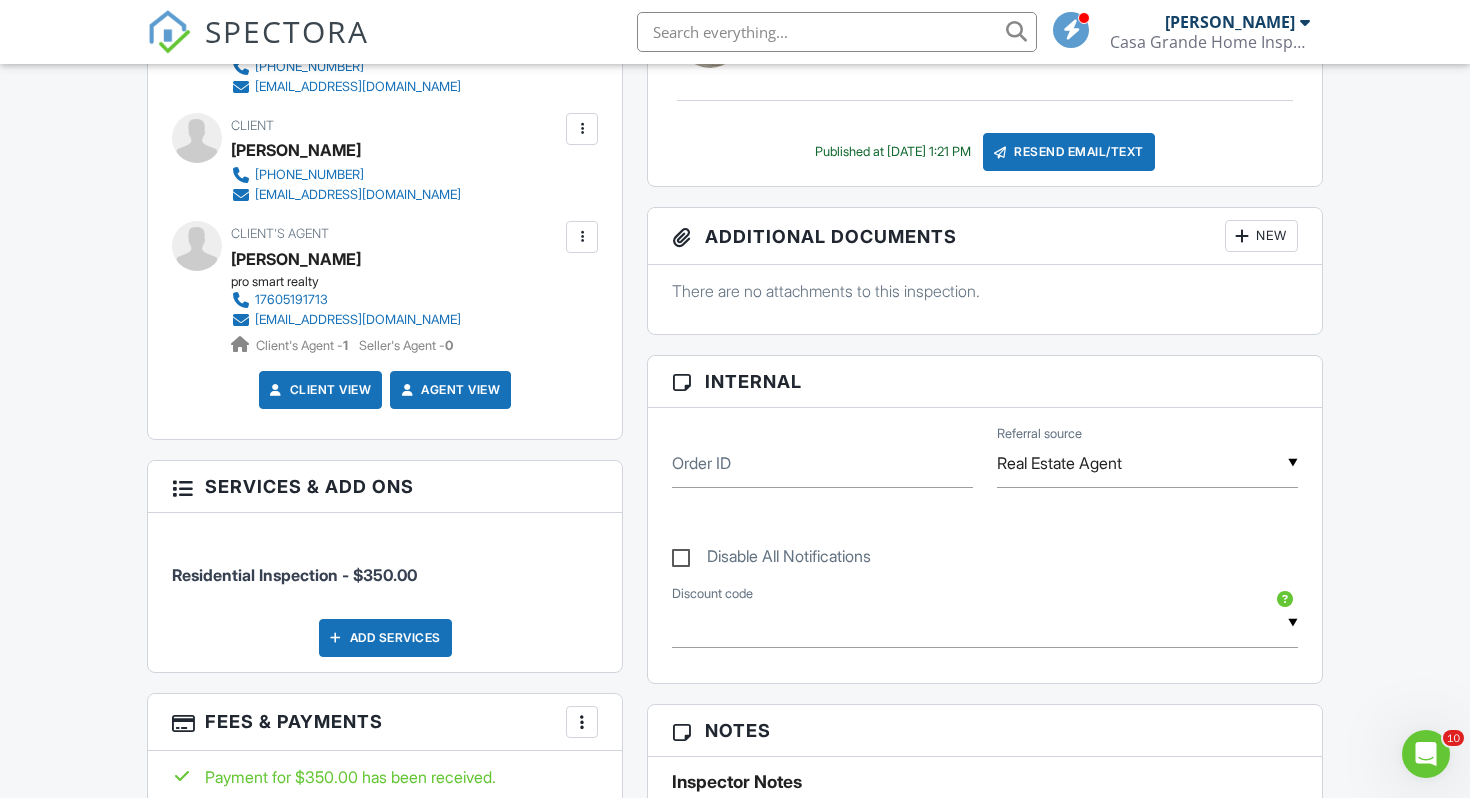 click at bounding box center [582, 237] 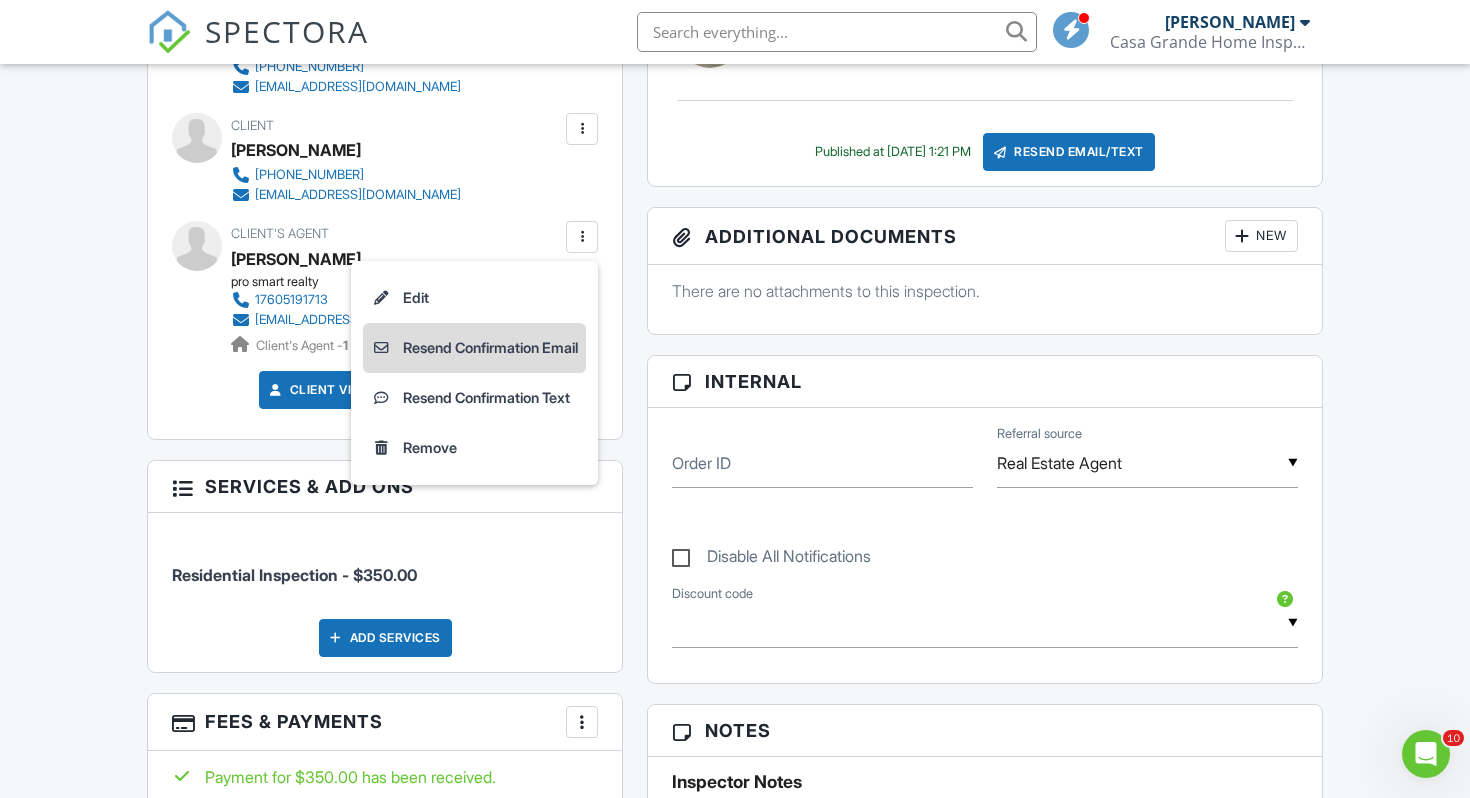 click on "Resend Confirmation Email" at bounding box center [474, 348] 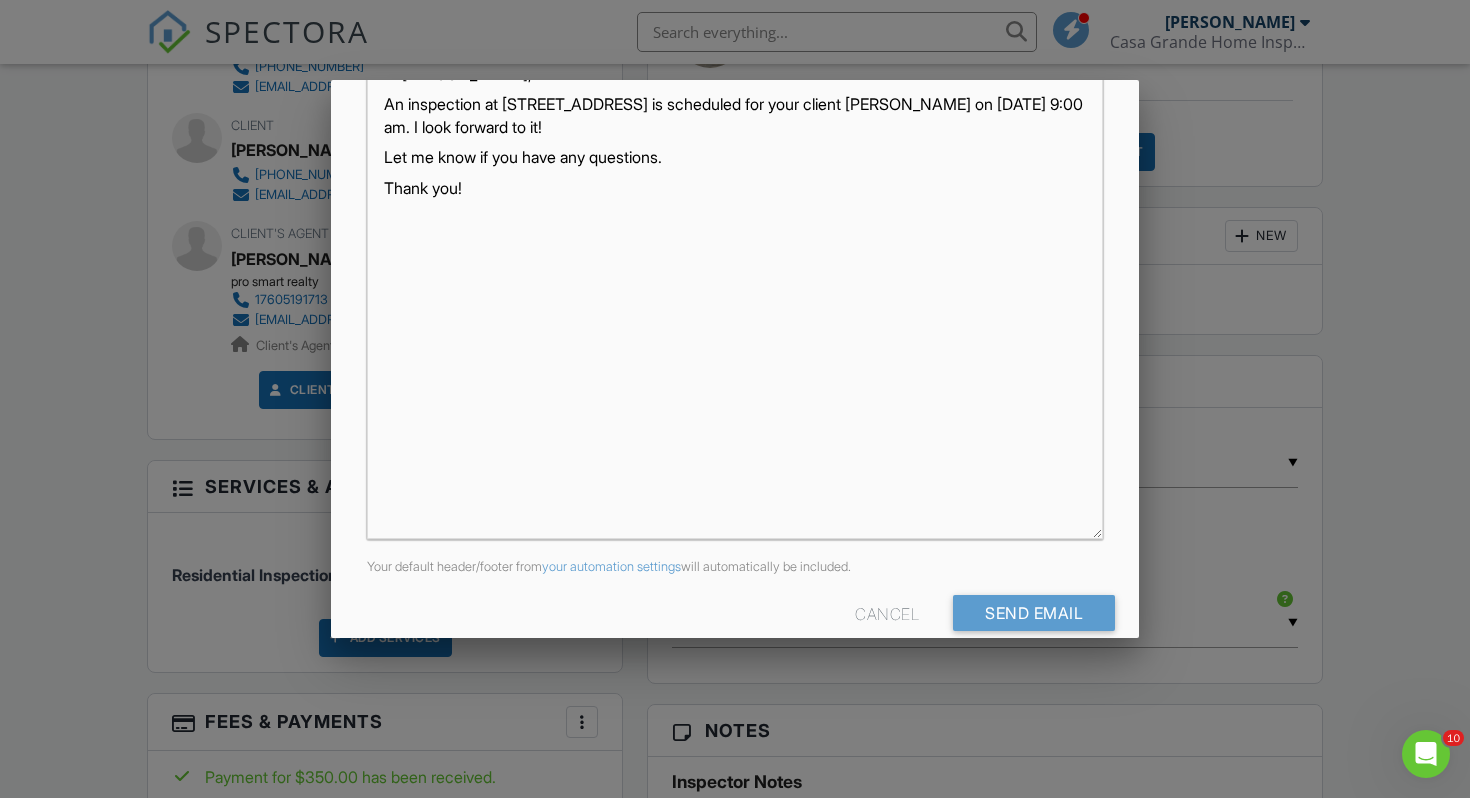 scroll, scrollTop: 424, scrollLeft: 0, axis: vertical 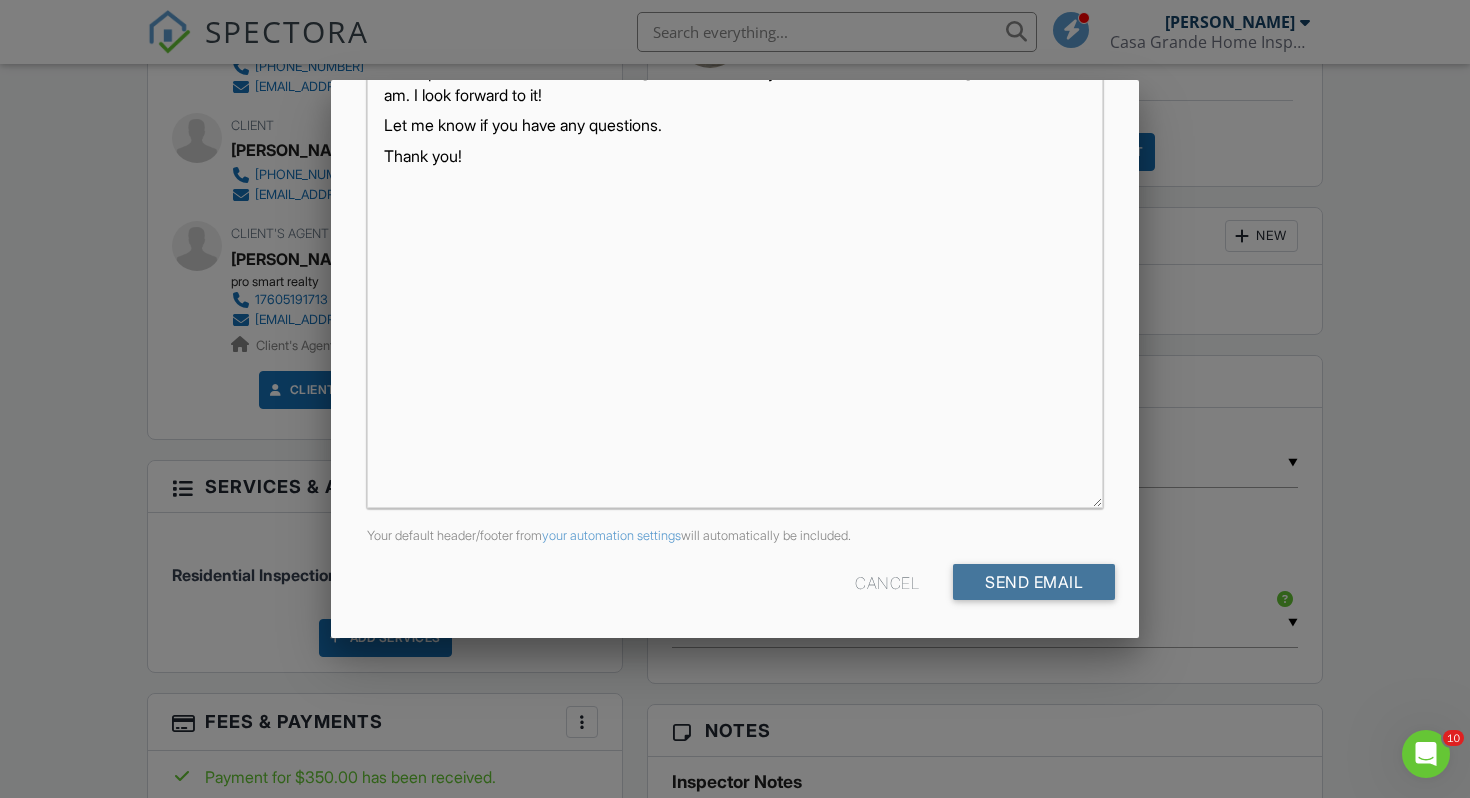 click on "Send Email" at bounding box center (1034, 582) 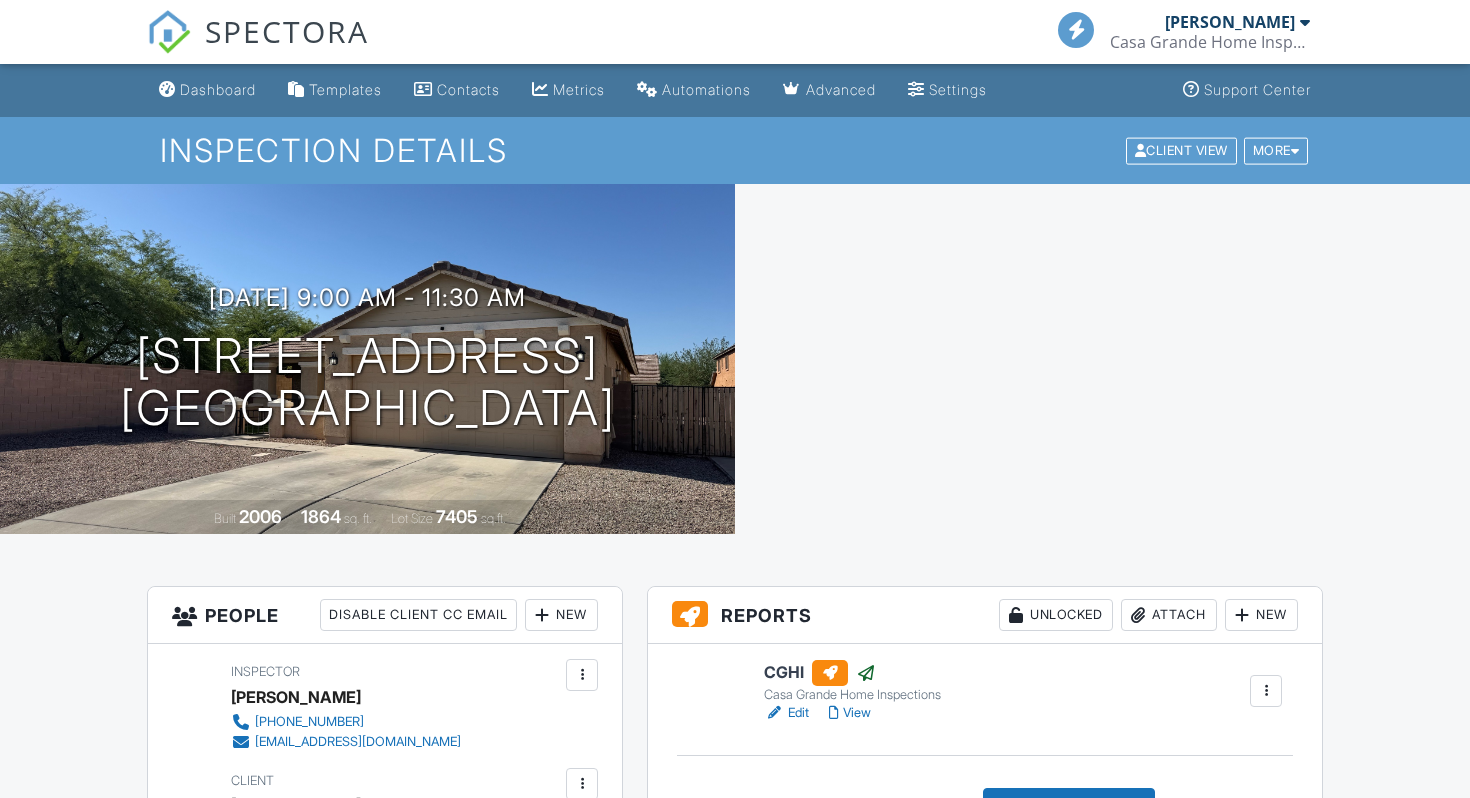 scroll, scrollTop: 0, scrollLeft: 0, axis: both 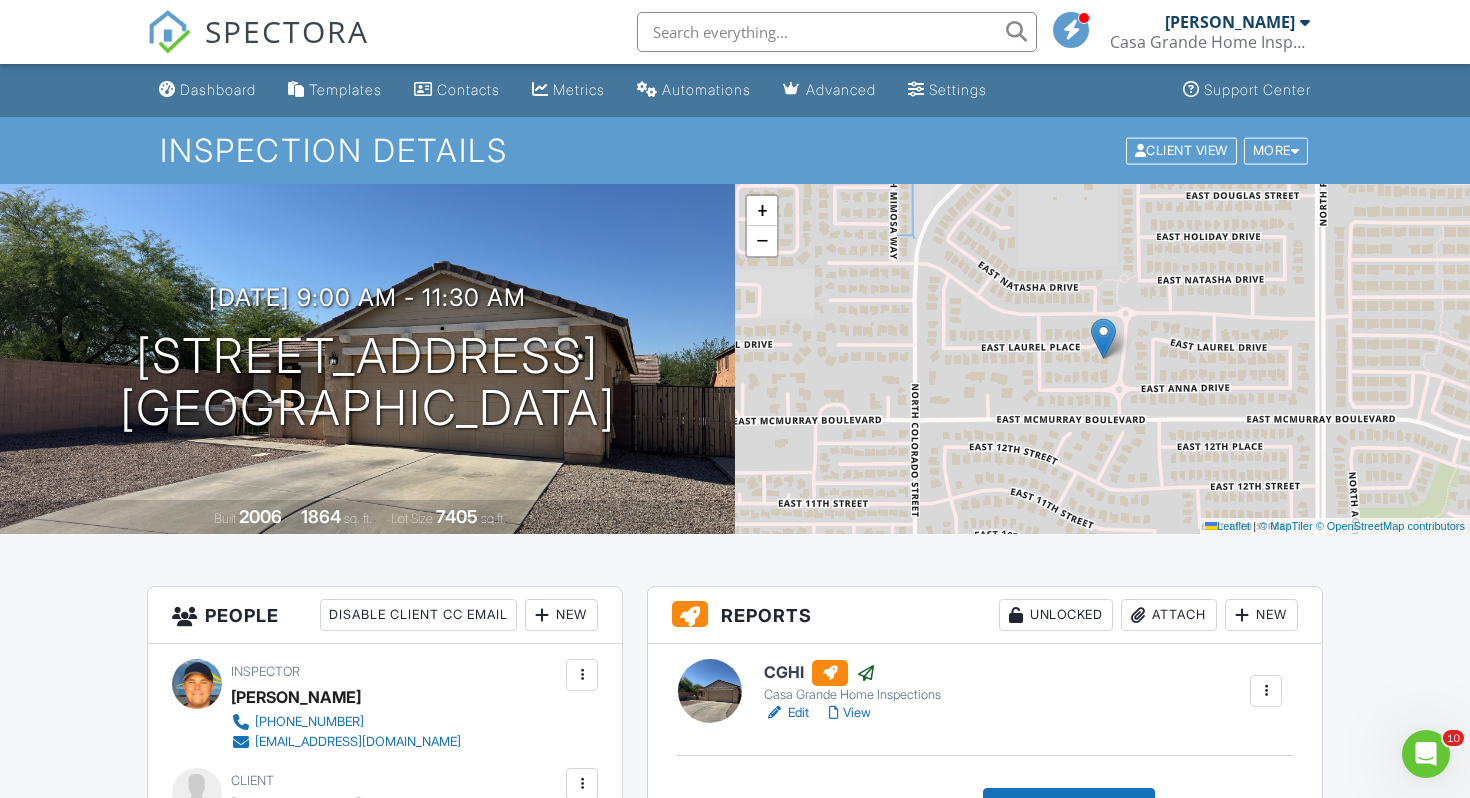 click on "Inspection Details" at bounding box center [735, 150] 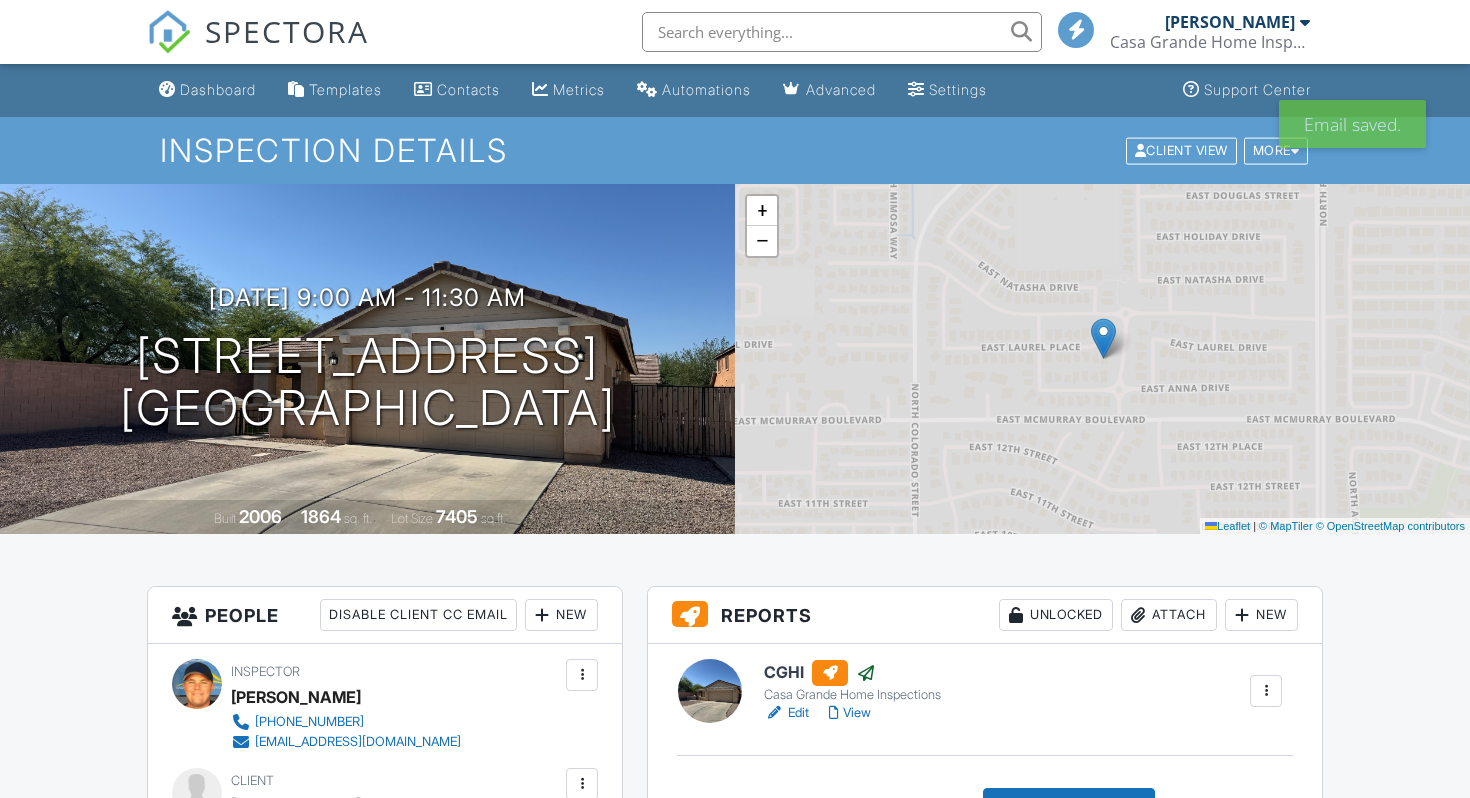 scroll, scrollTop: 0, scrollLeft: 0, axis: both 